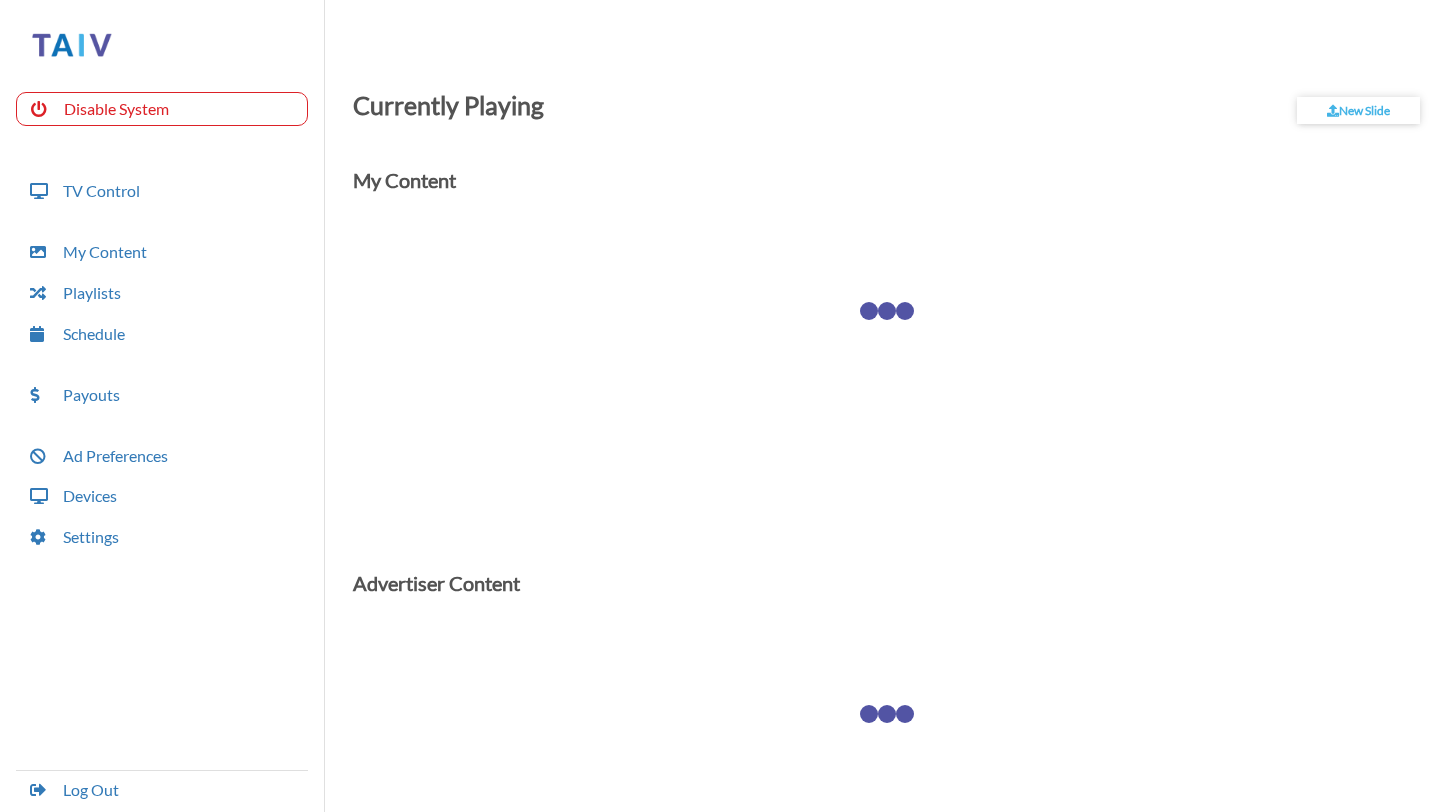 scroll, scrollTop: 0, scrollLeft: 0, axis: both 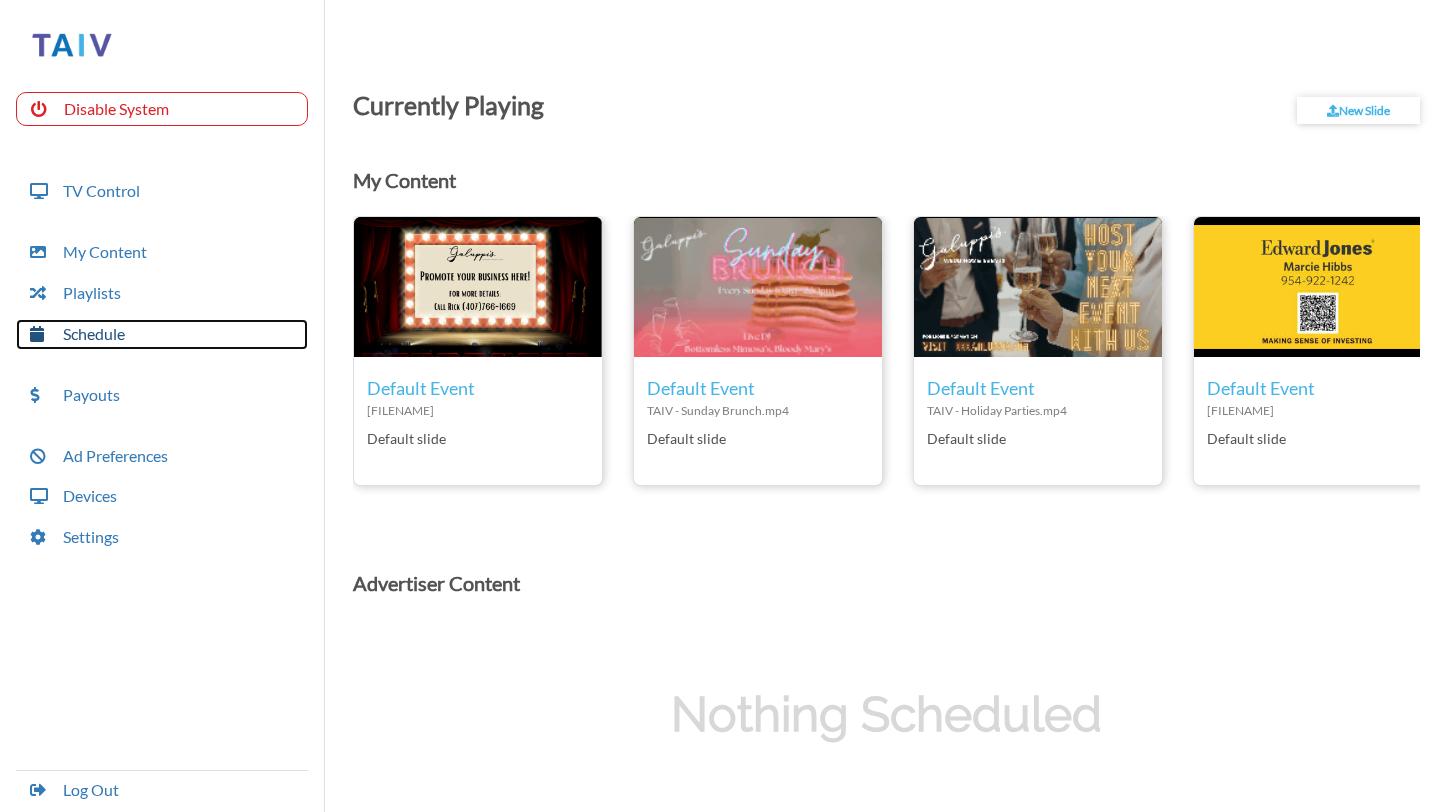 click on "Schedule" at bounding box center [162, 334] 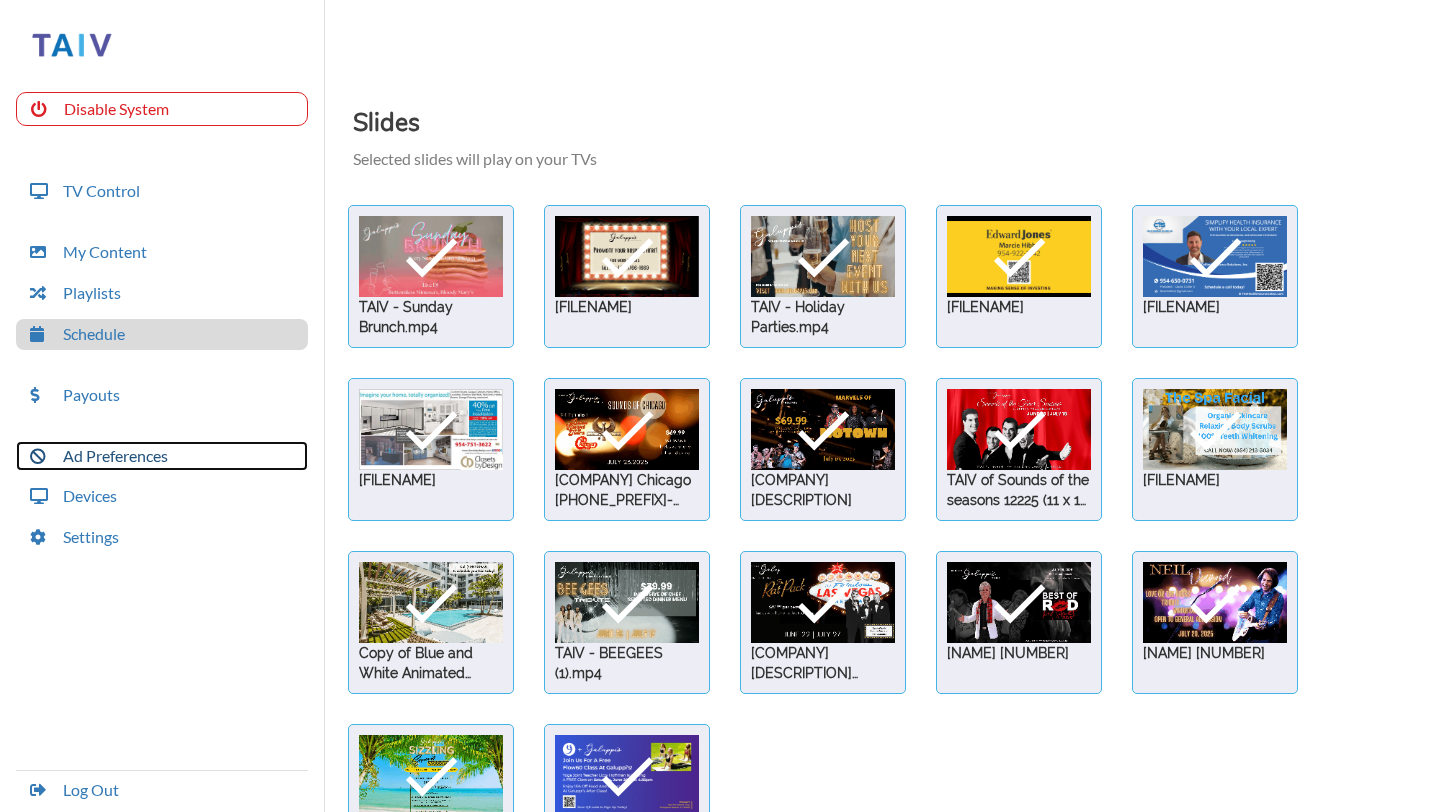 click on "Ad Preferences" at bounding box center (162, 456) 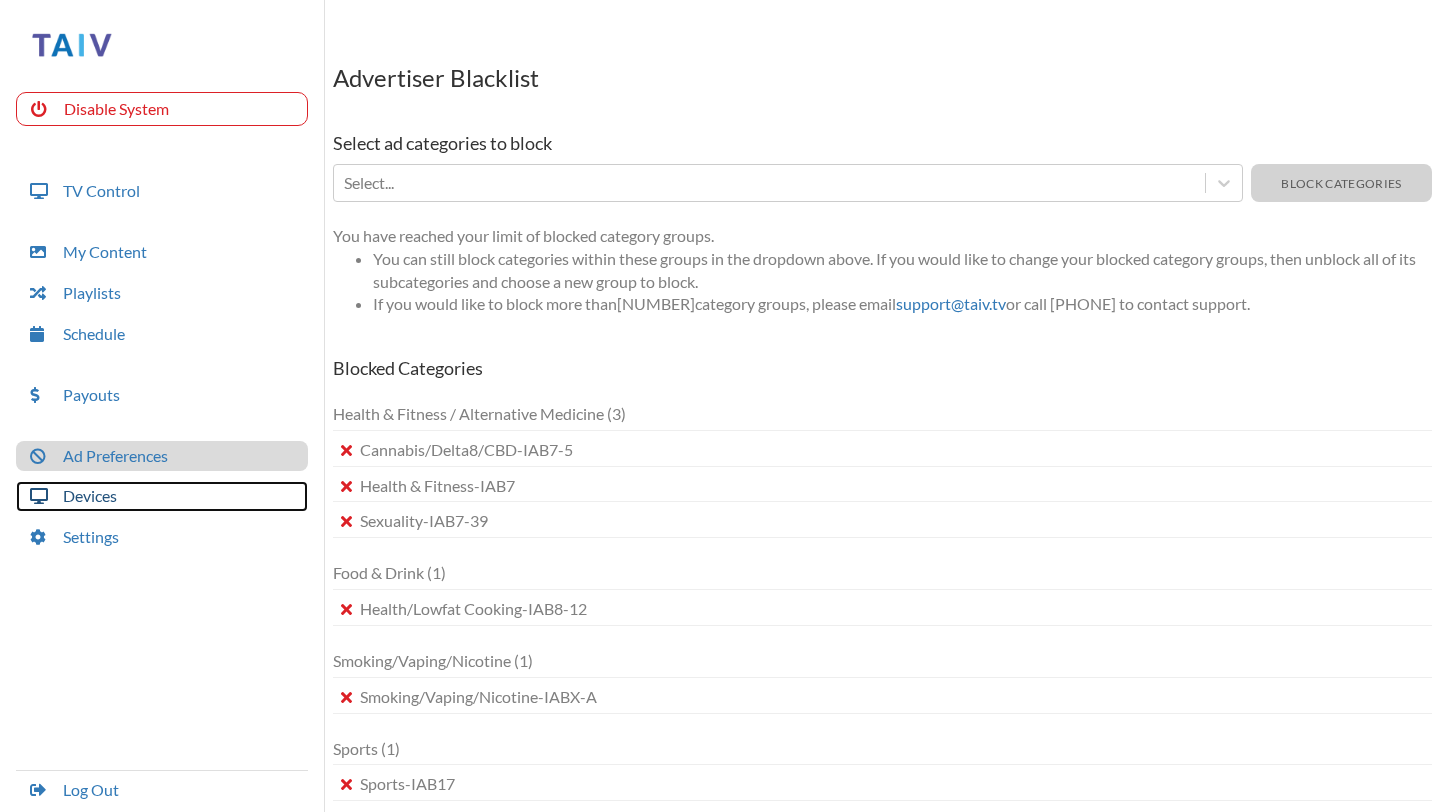click on "Devices" at bounding box center (162, 496) 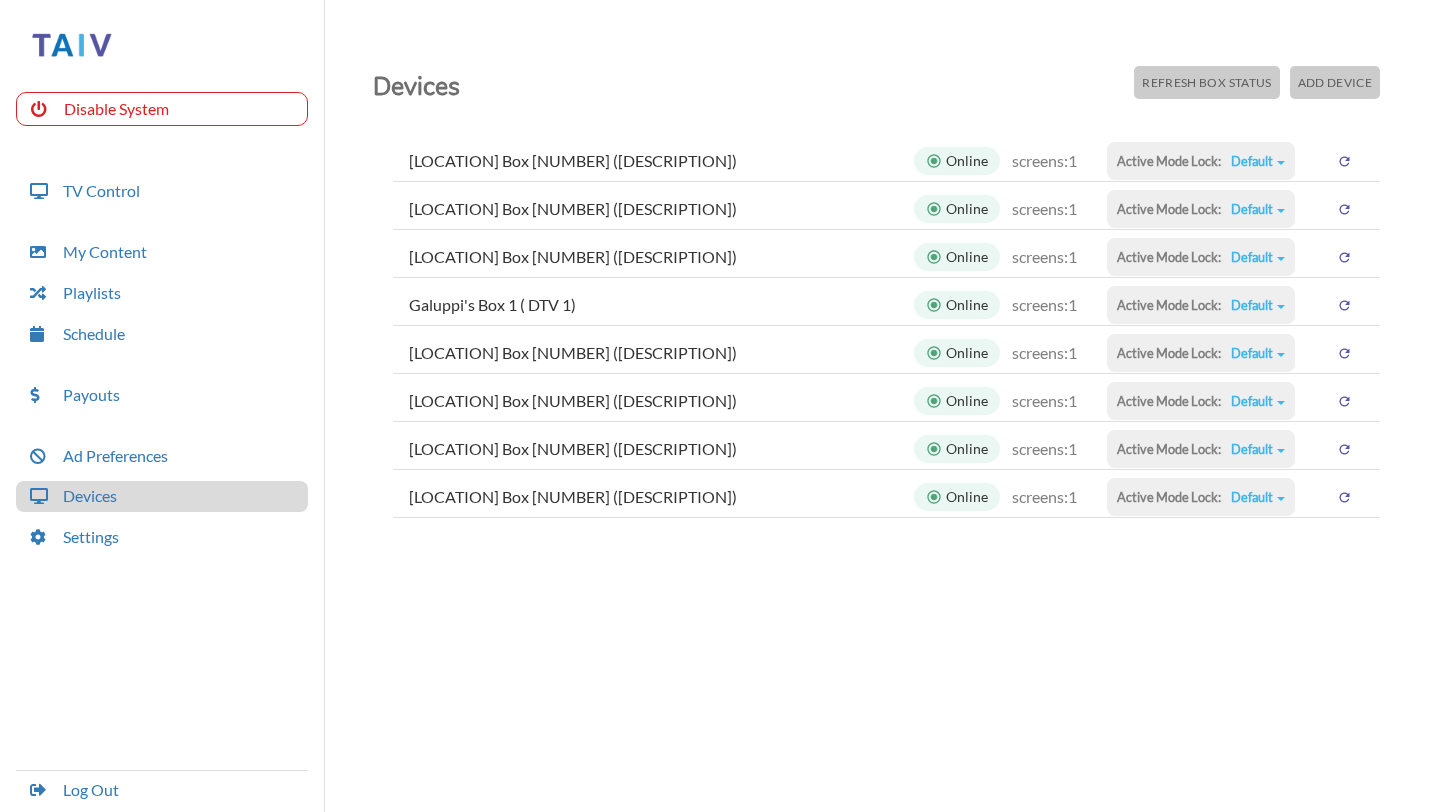 click on "Active Mode Lock:  Default   Default Digital Signage" at bounding box center [1201, 161] 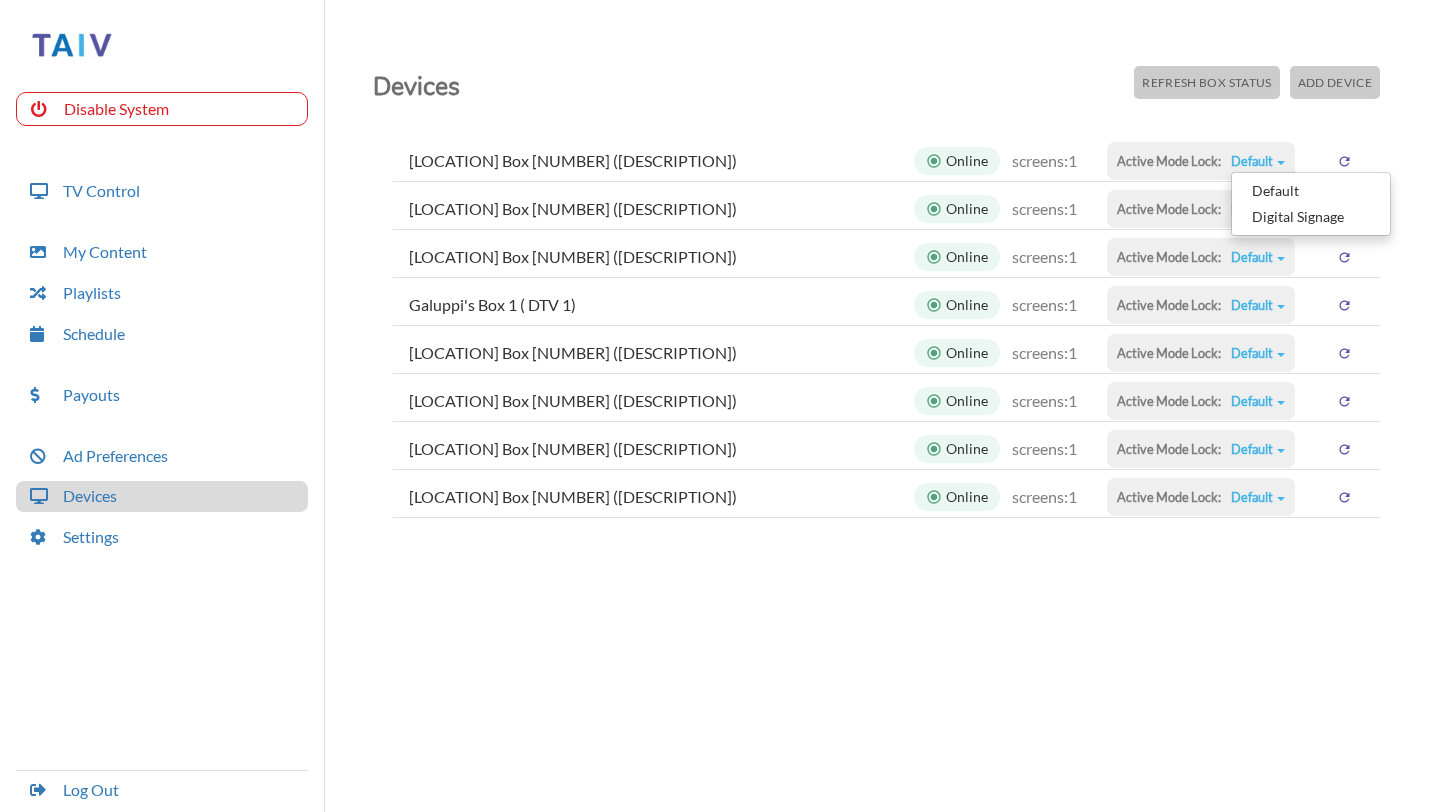 click on "Default" at bounding box center (1258, 161) 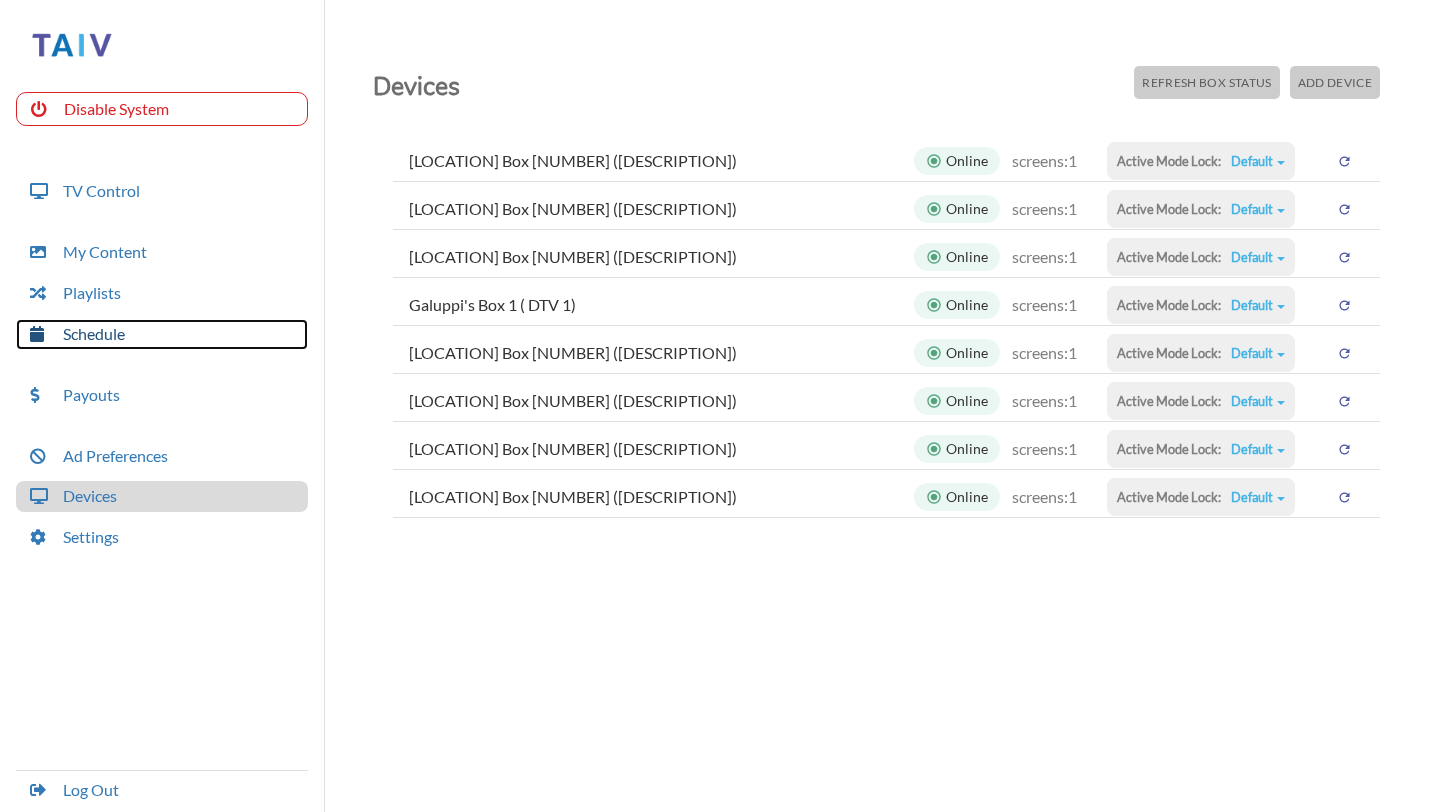 click on "Schedule" at bounding box center (162, 334) 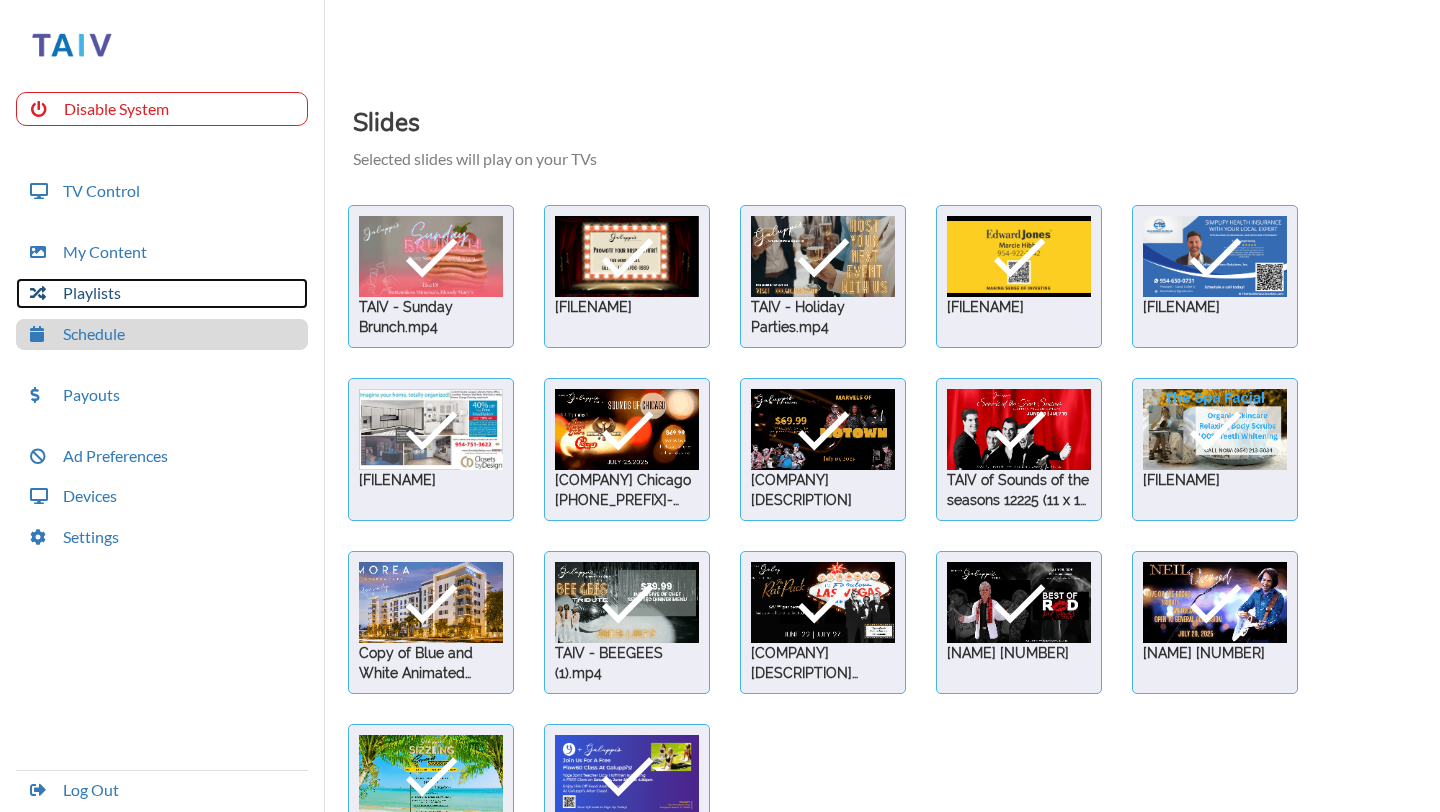 click on "Playlists" at bounding box center [162, 293] 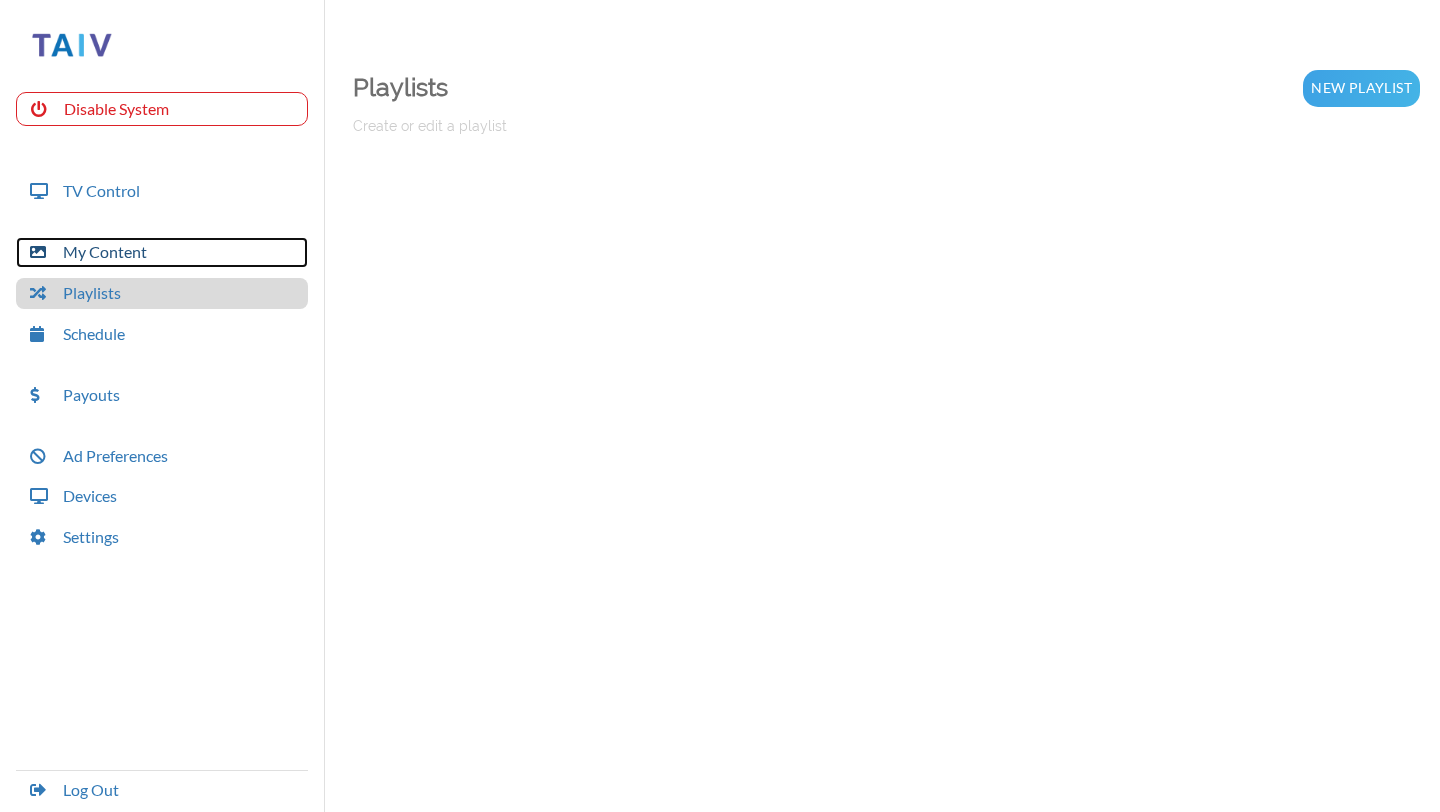 click on "My Content" at bounding box center (162, 252) 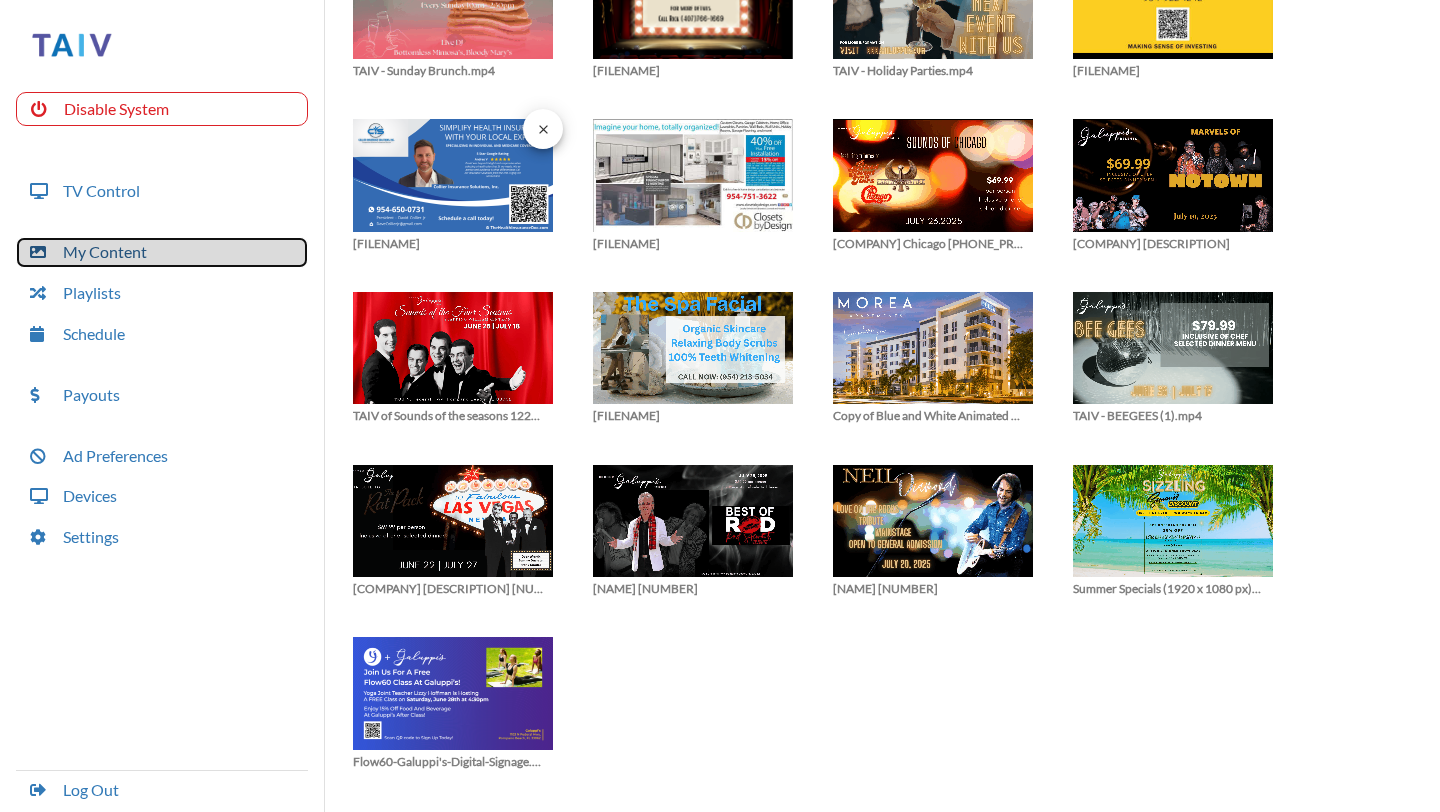 scroll, scrollTop: 375, scrollLeft: 0, axis: vertical 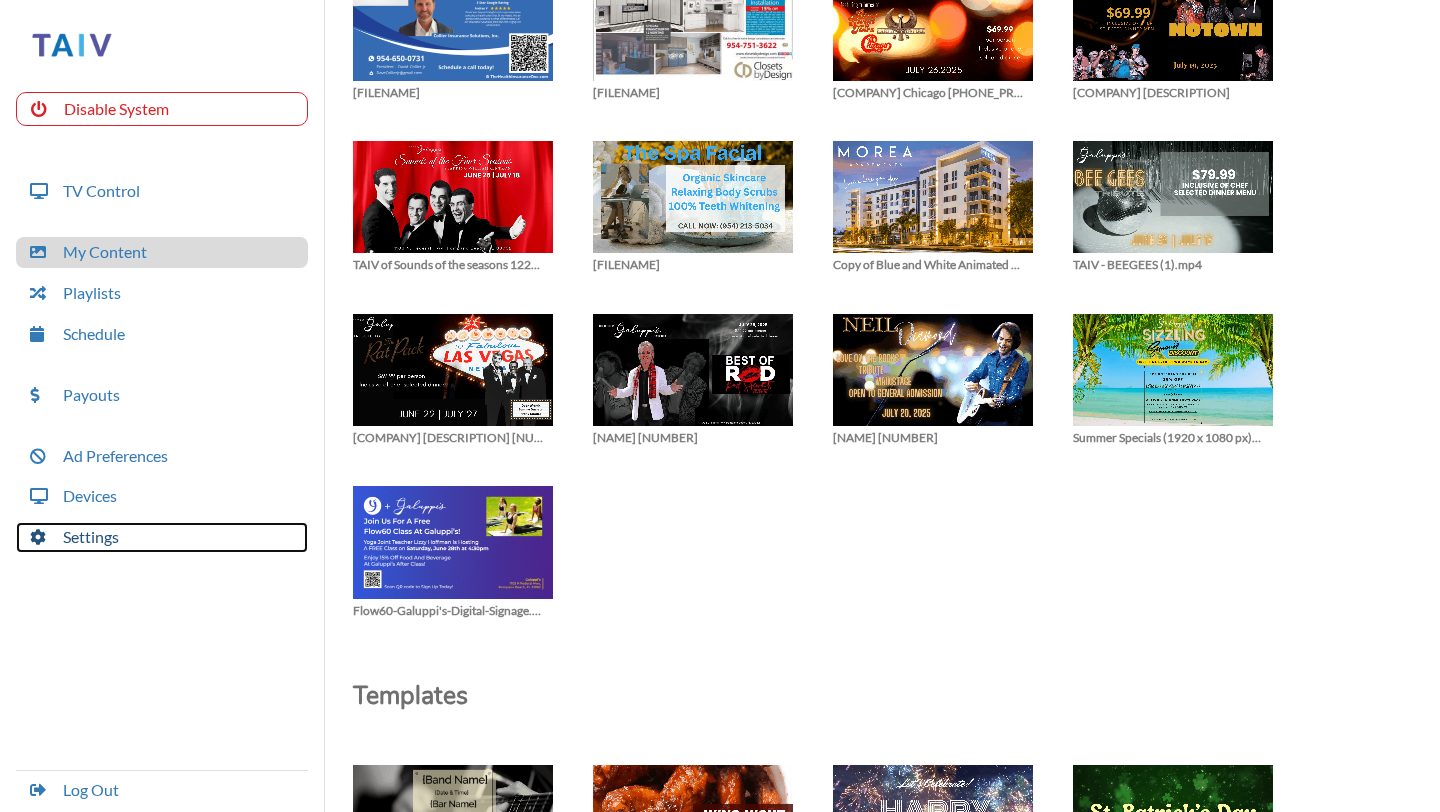 click on "Settings" at bounding box center [162, 537] 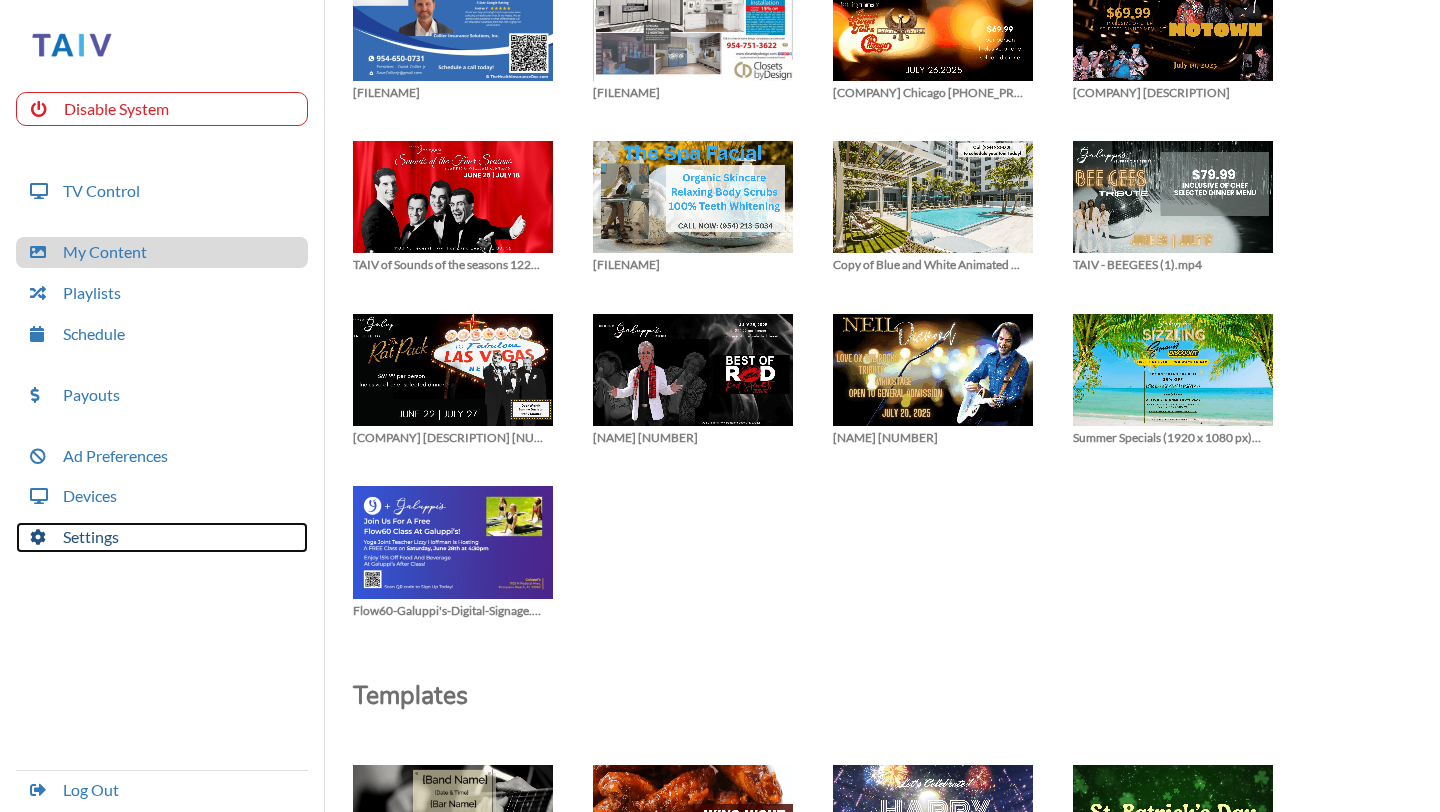 scroll, scrollTop: 210, scrollLeft: 0, axis: vertical 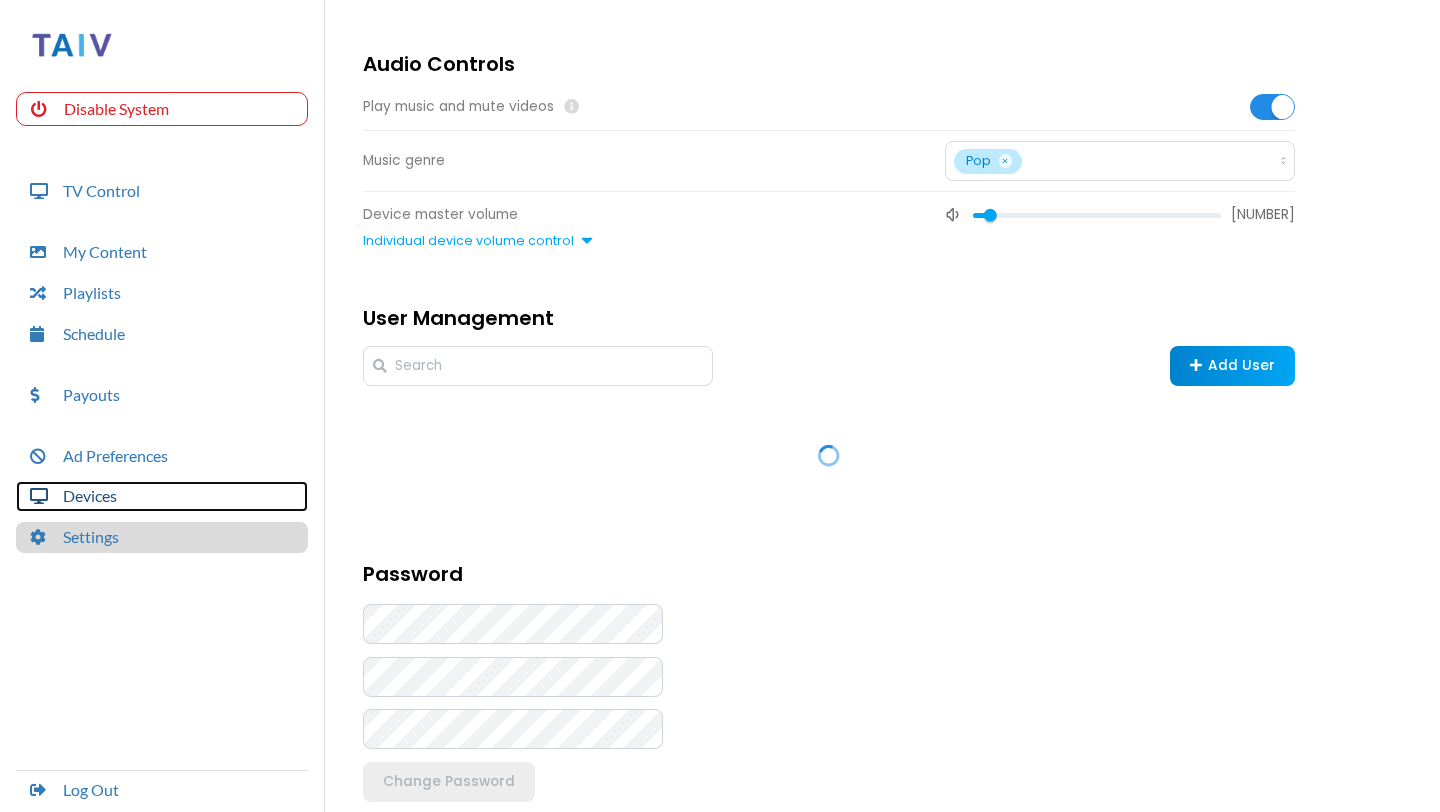 click on "Devices" at bounding box center [162, 496] 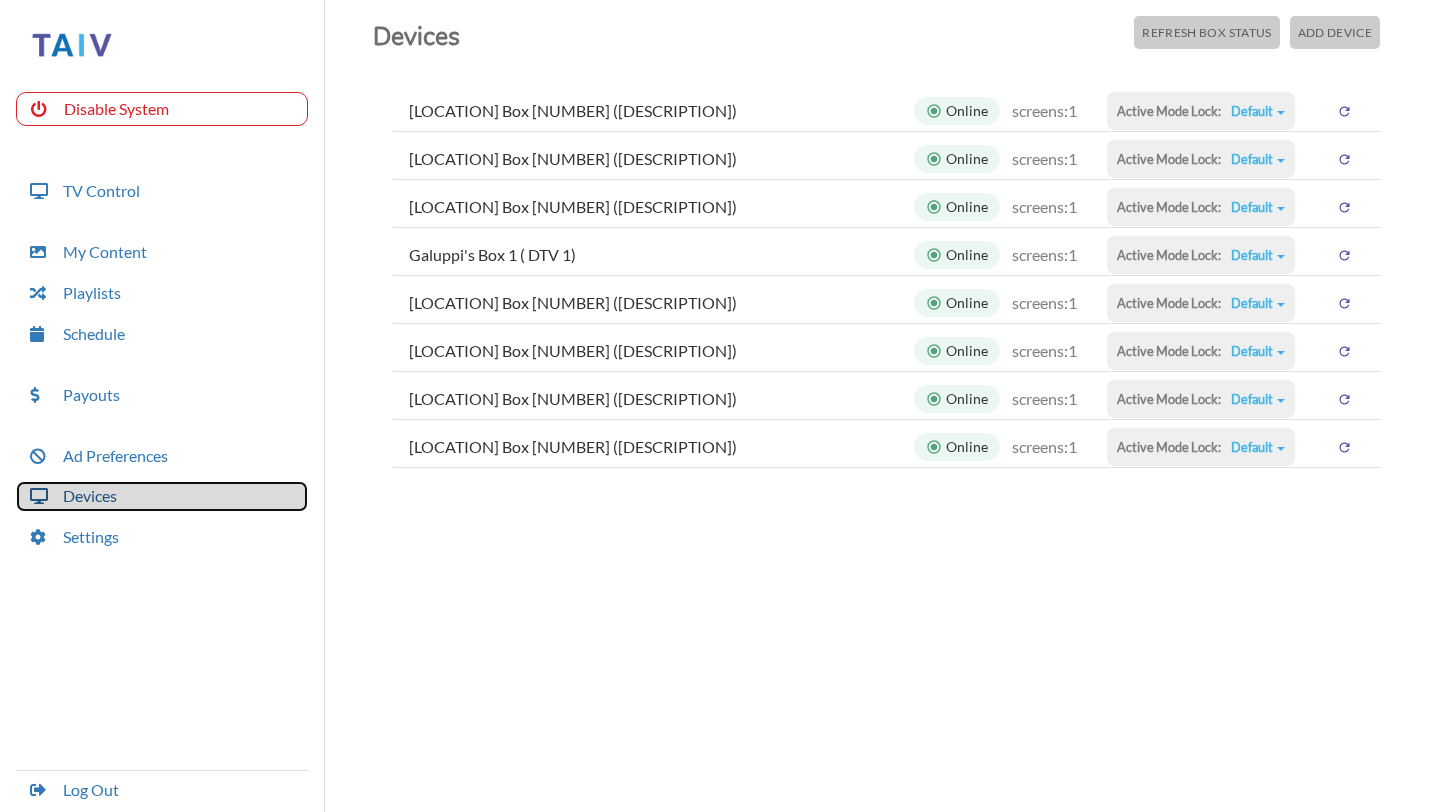 scroll, scrollTop: 50, scrollLeft: 0, axis: vertical 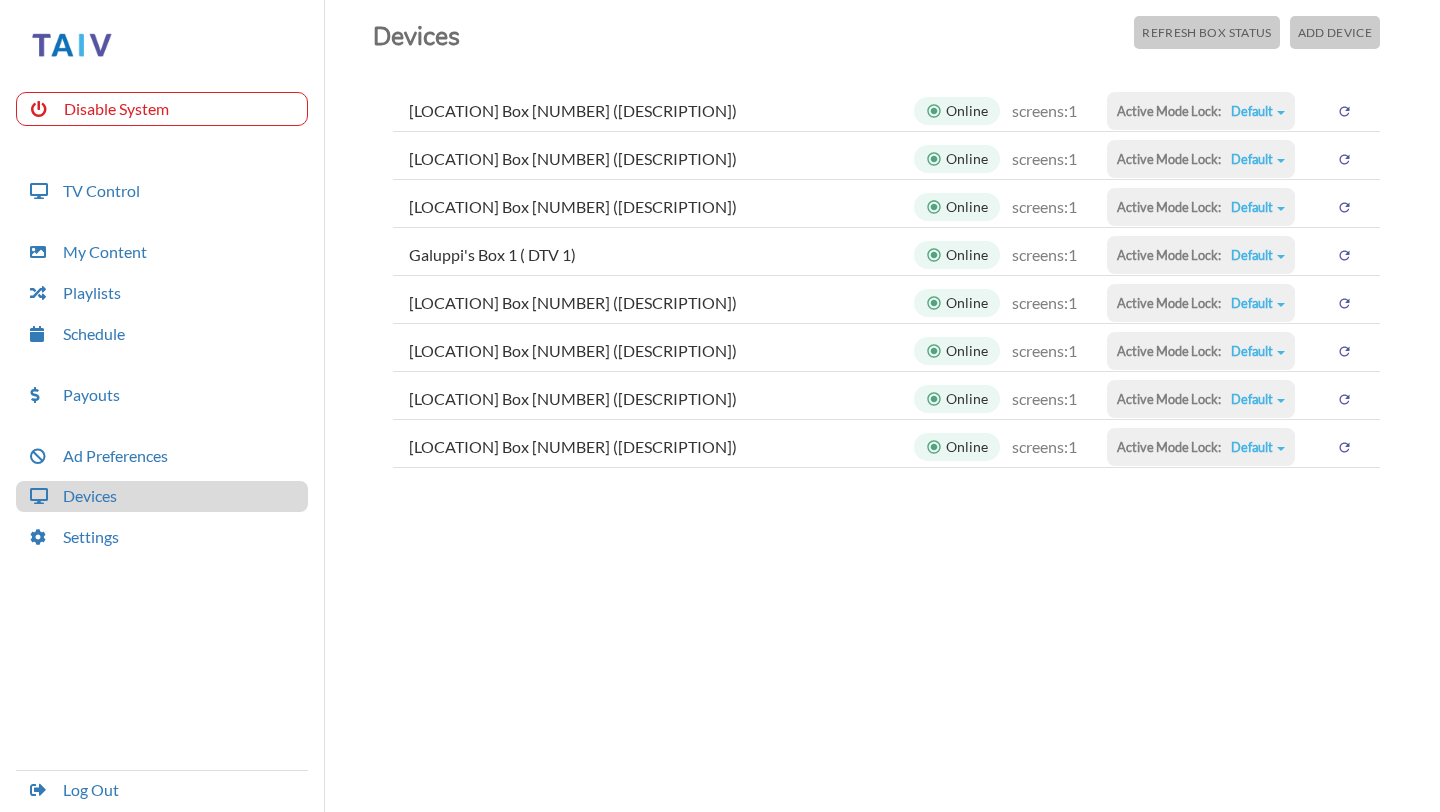 click at bounding box center [1281, 113] 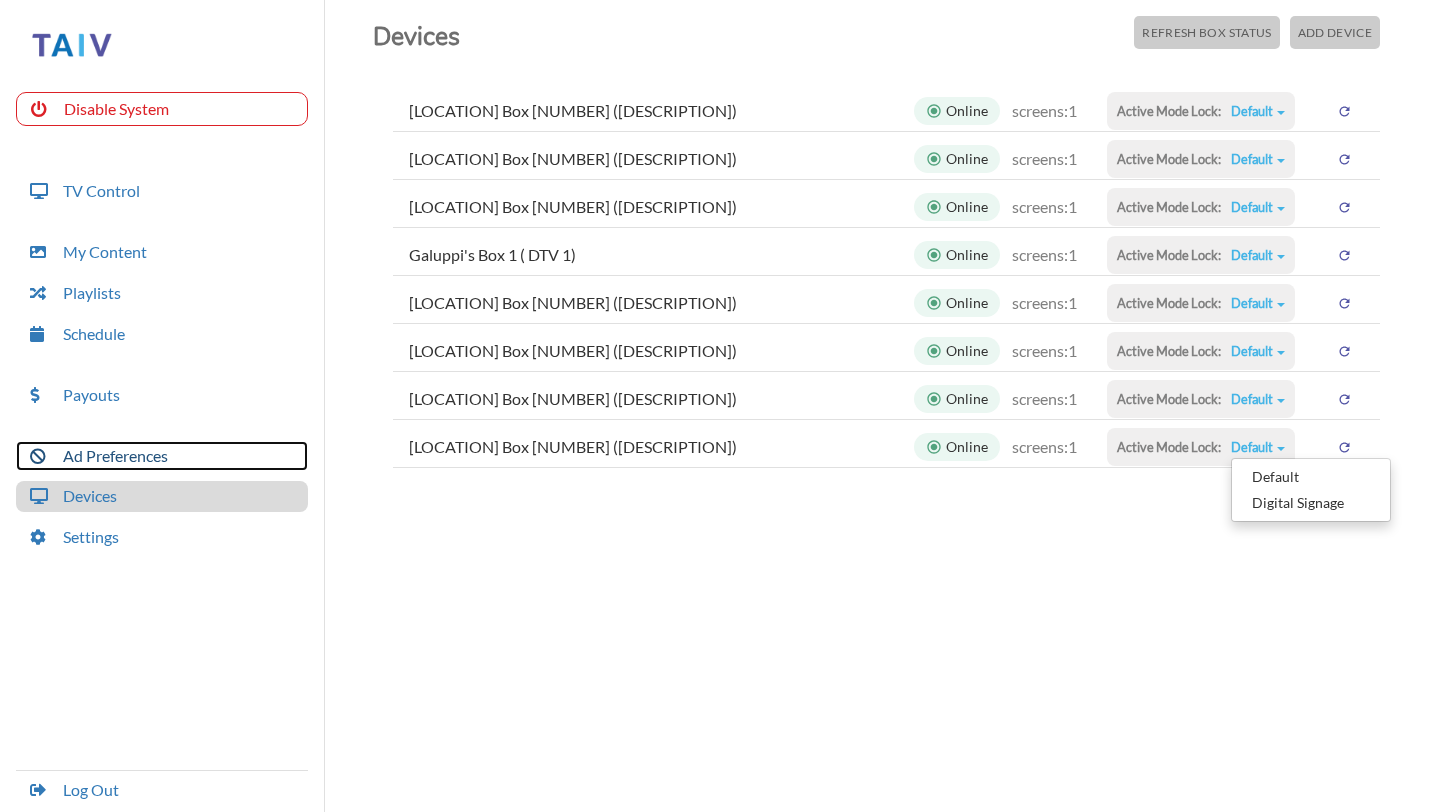 click on "Ad Preferences" at bounding box center (162, 456) 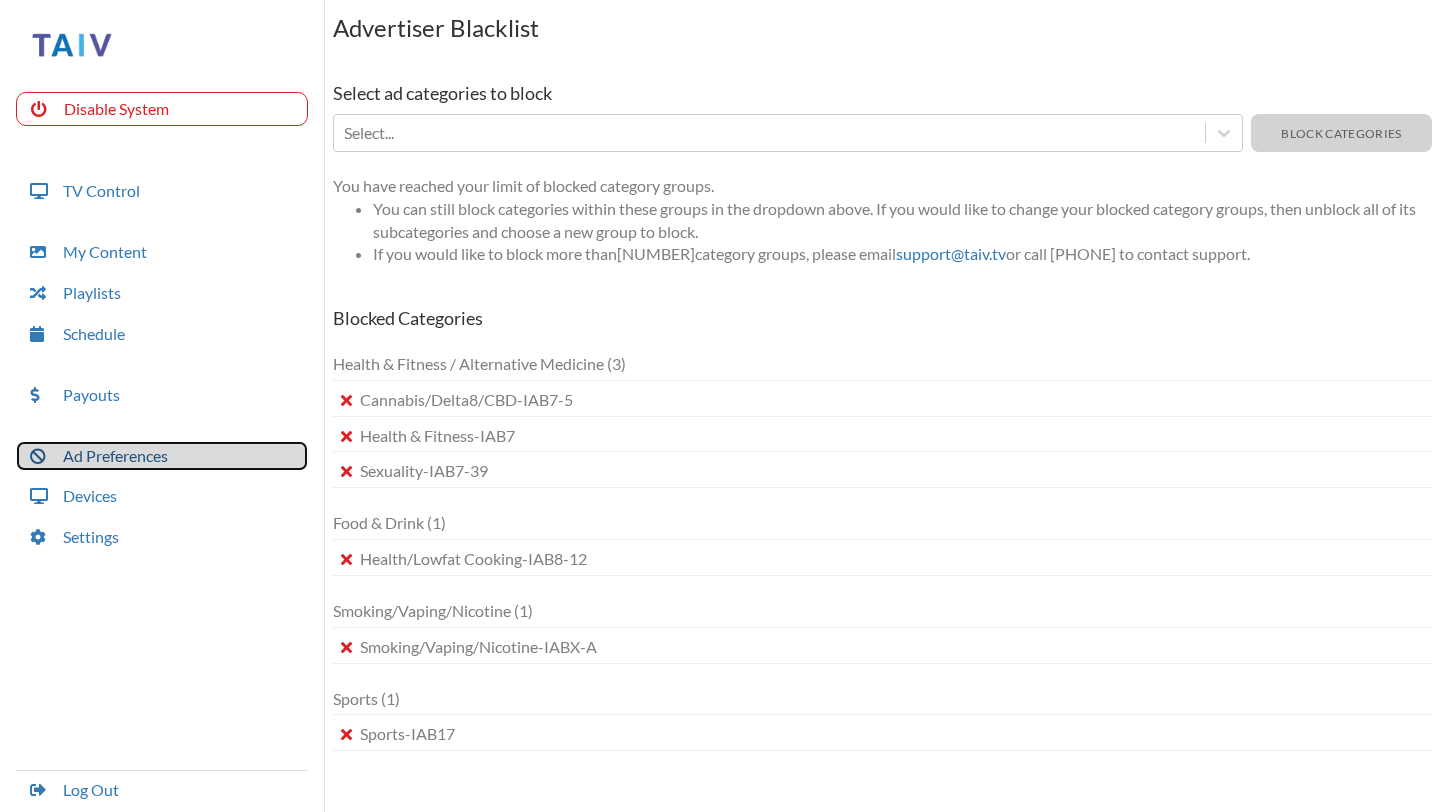 scroll, scrollTop: 65, scrollLeft: 0, axis: vertical 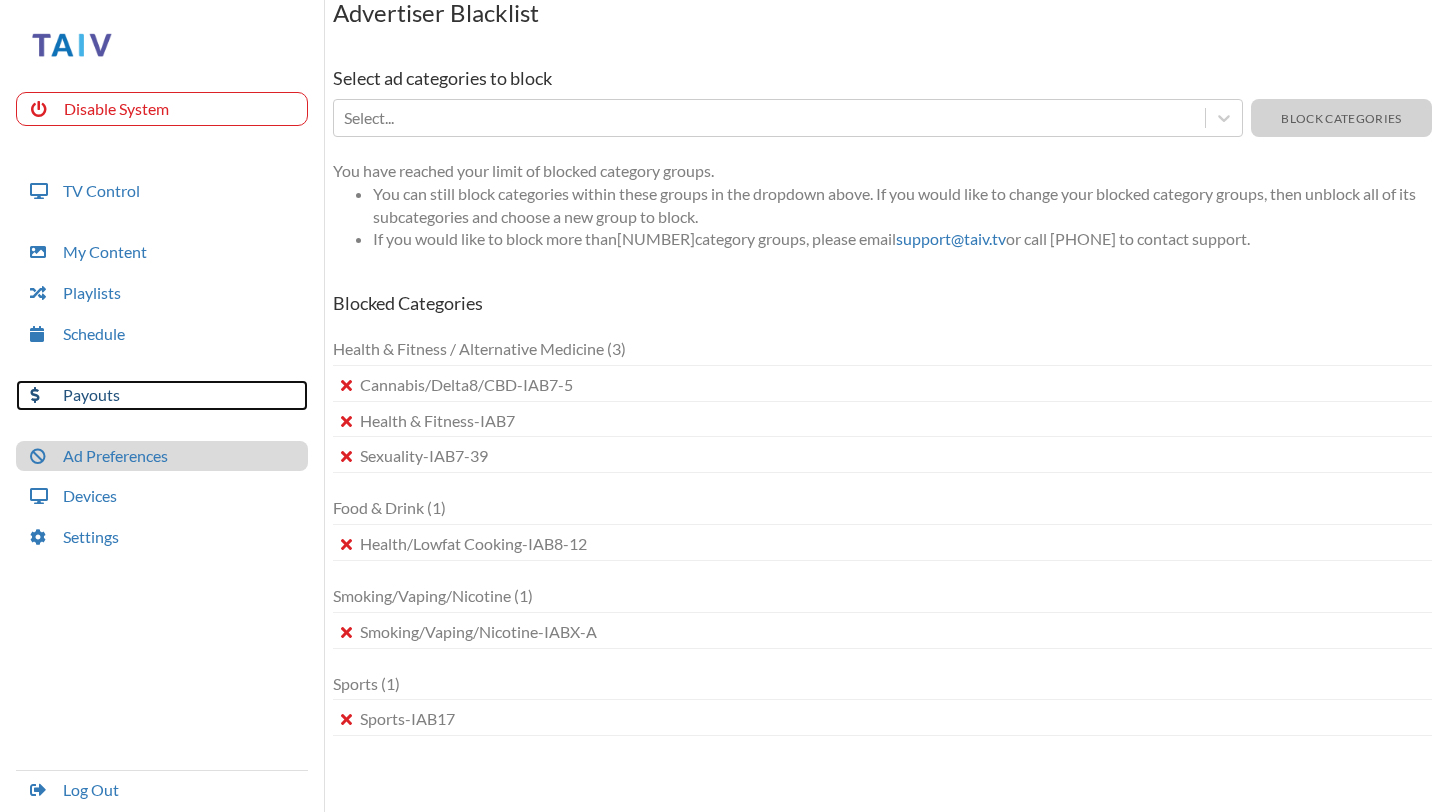 click on "Payouts" at bounding box center (162, 395) 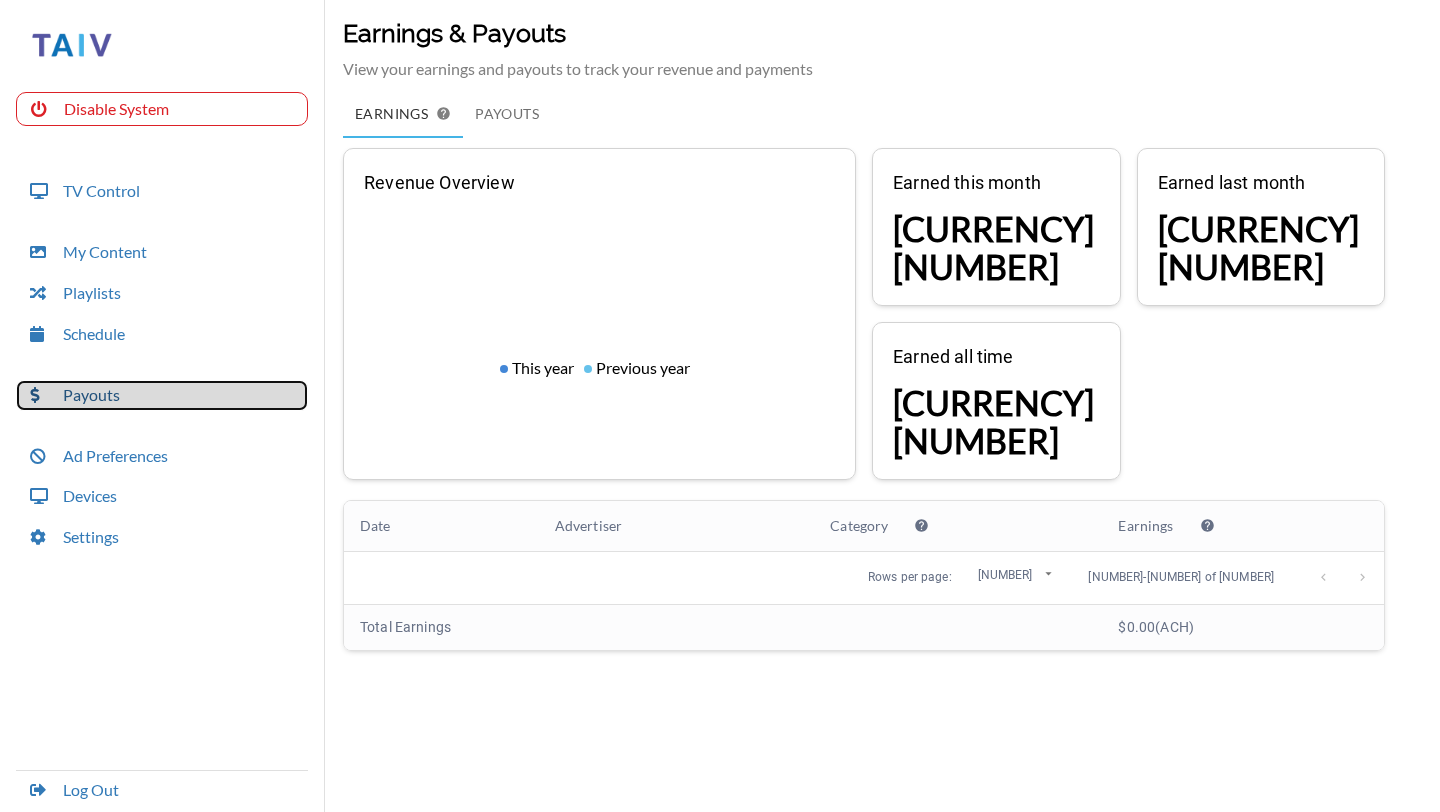 scroll, scrollTop: 50, scrollLeft: 0, axis: vertical 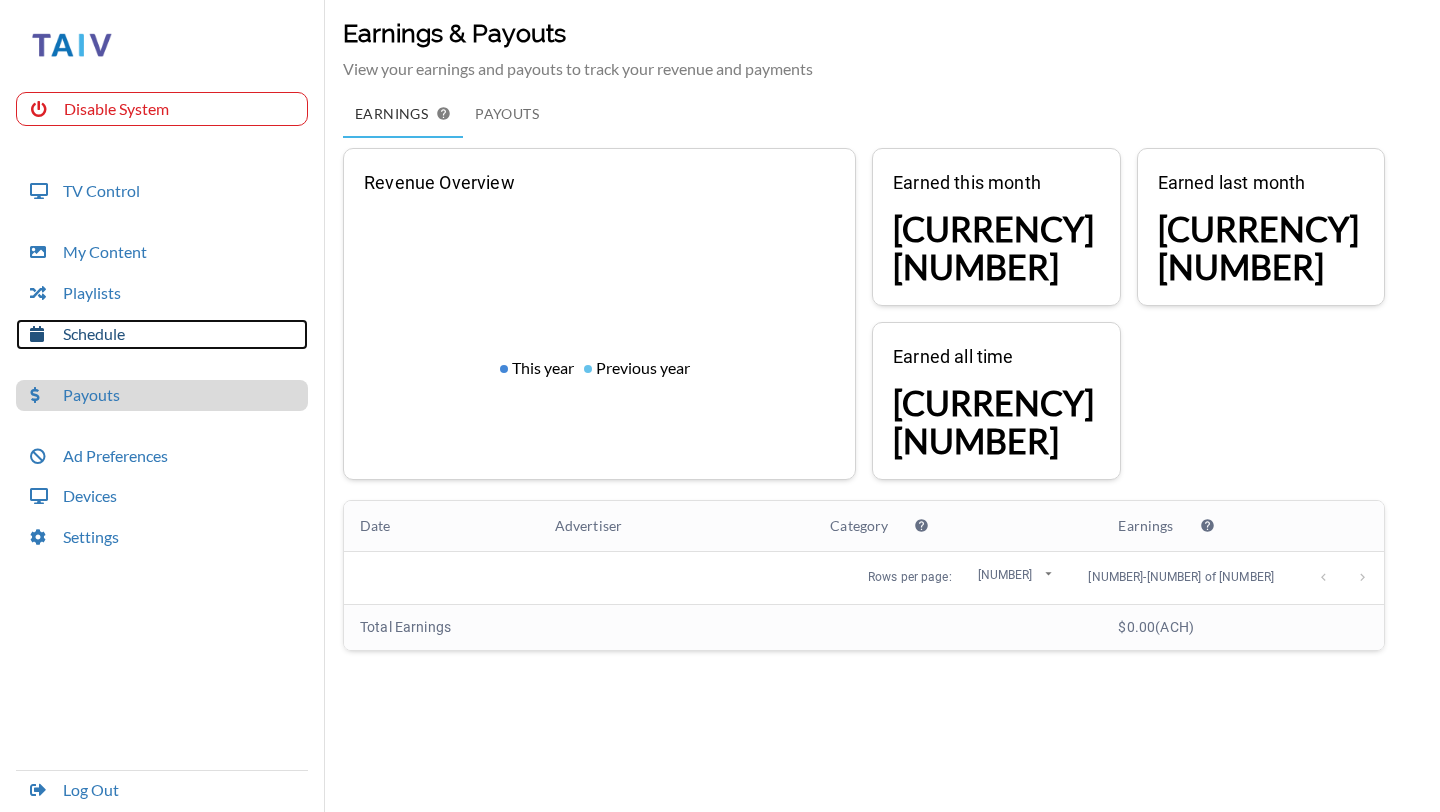 click on "Schedule" at bounding box center (162, 334) 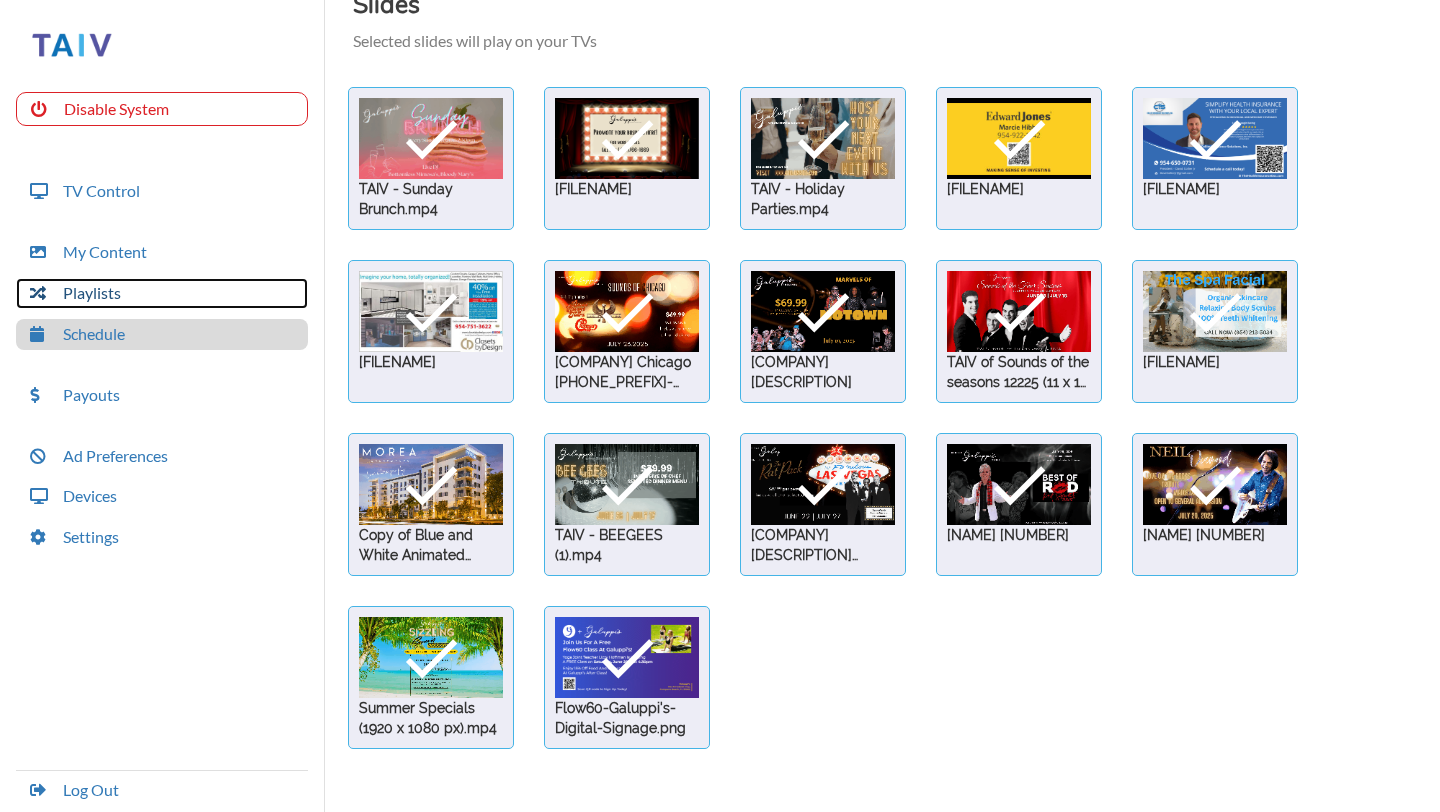 click on "Playlists" at bounding box center (162, 293) 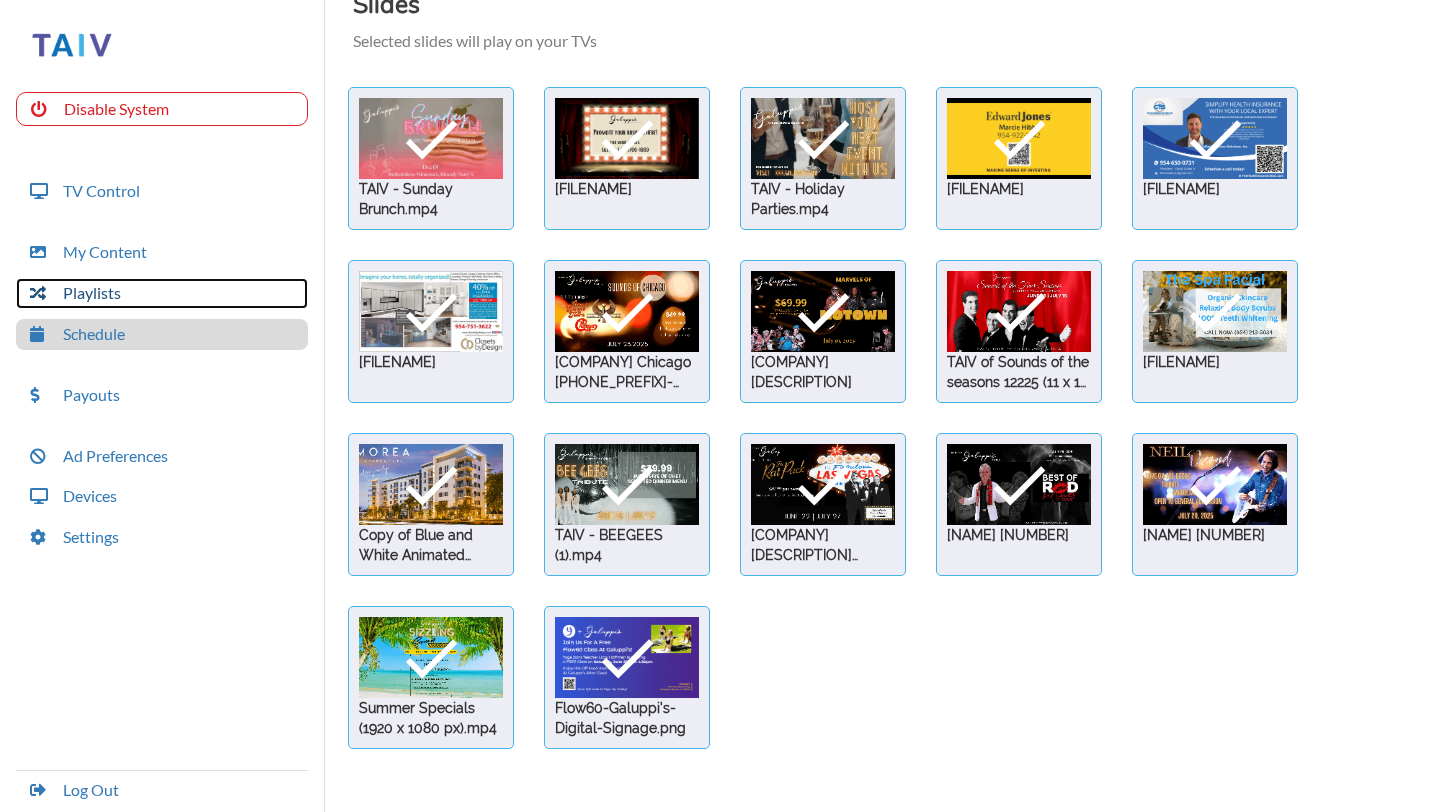 scroll, scrollTop: 50, scrollLeft: 0, axis: vertical 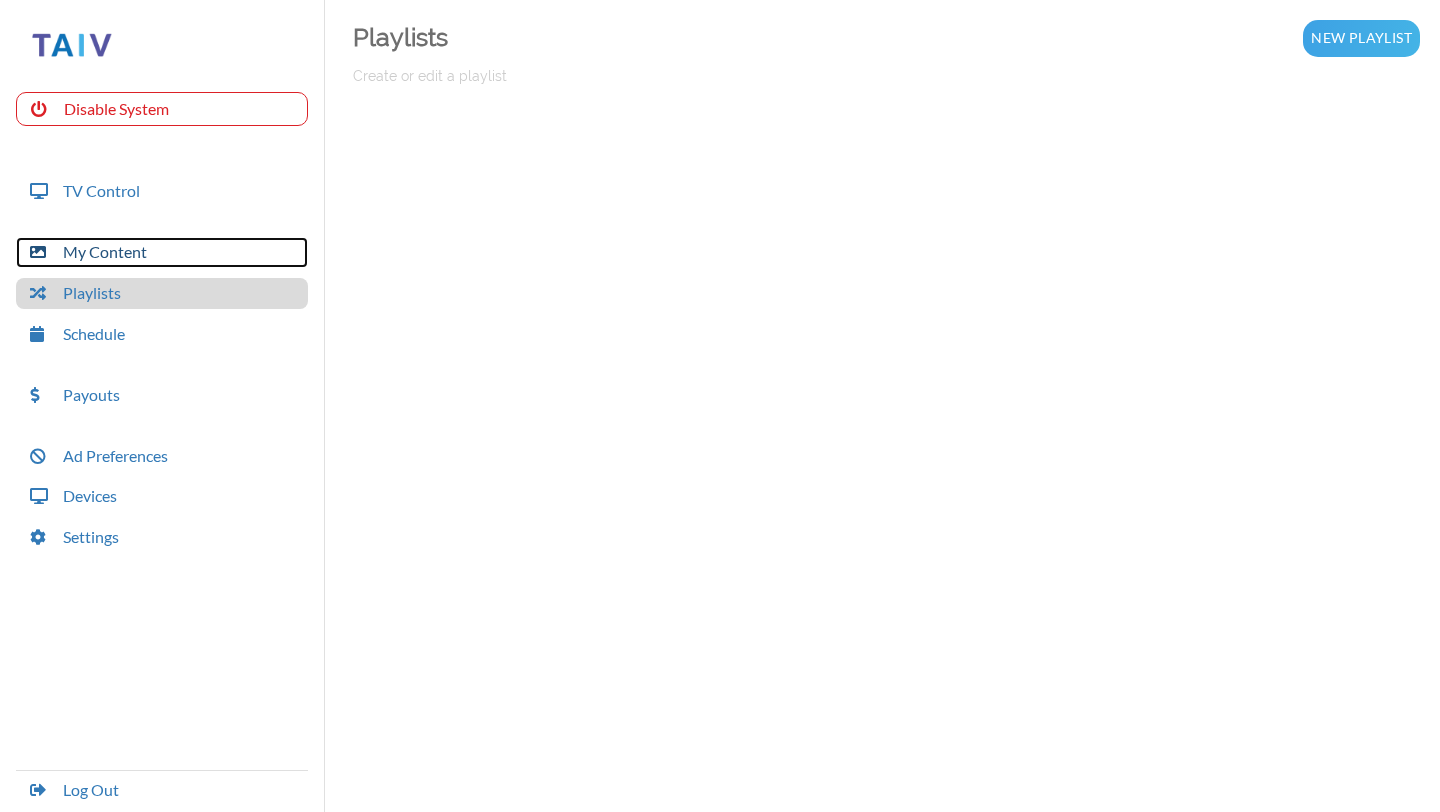 click on "My Content" at bounding box center (162, 252) 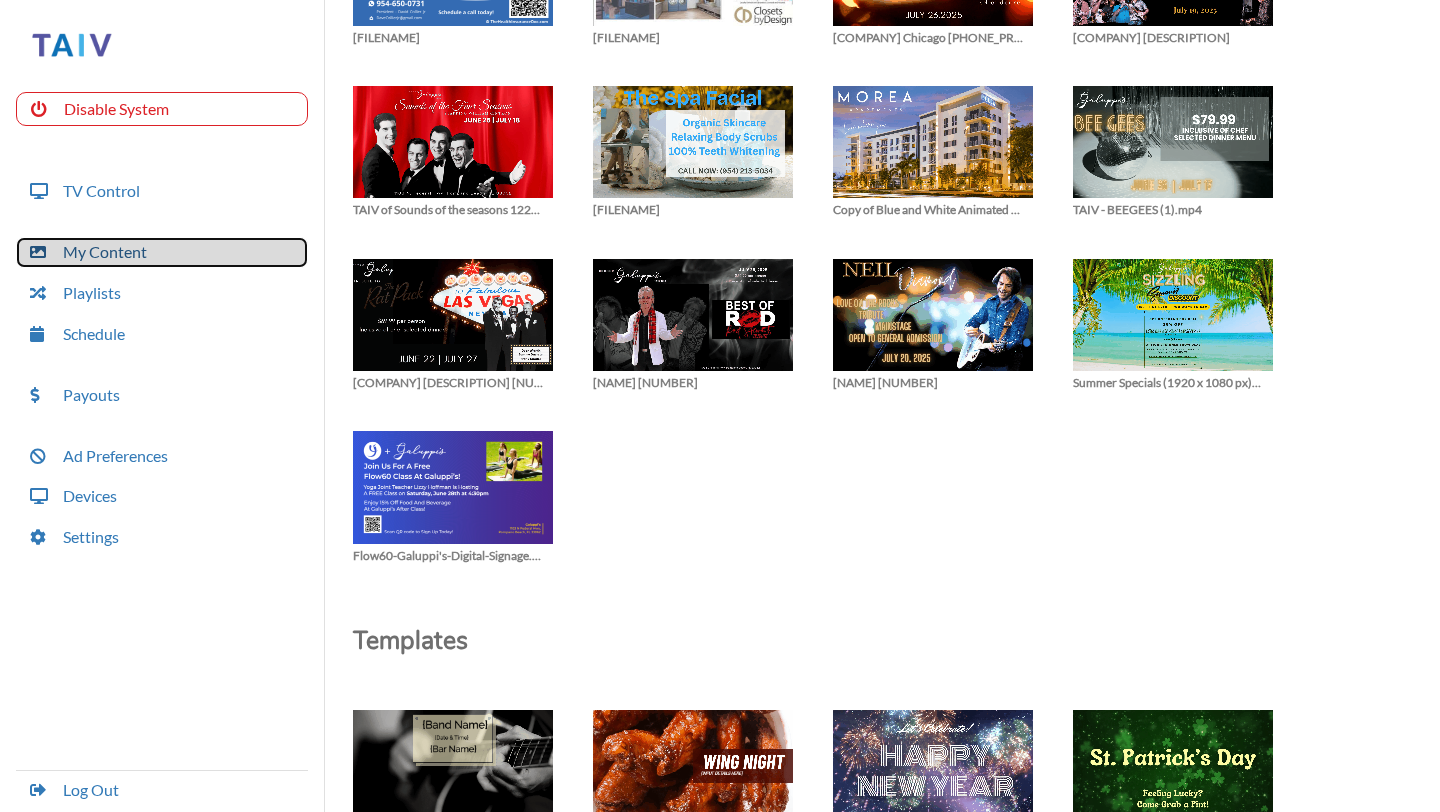 scroll, scrollTop: 436, scrollLeft: 0, axis: vertical 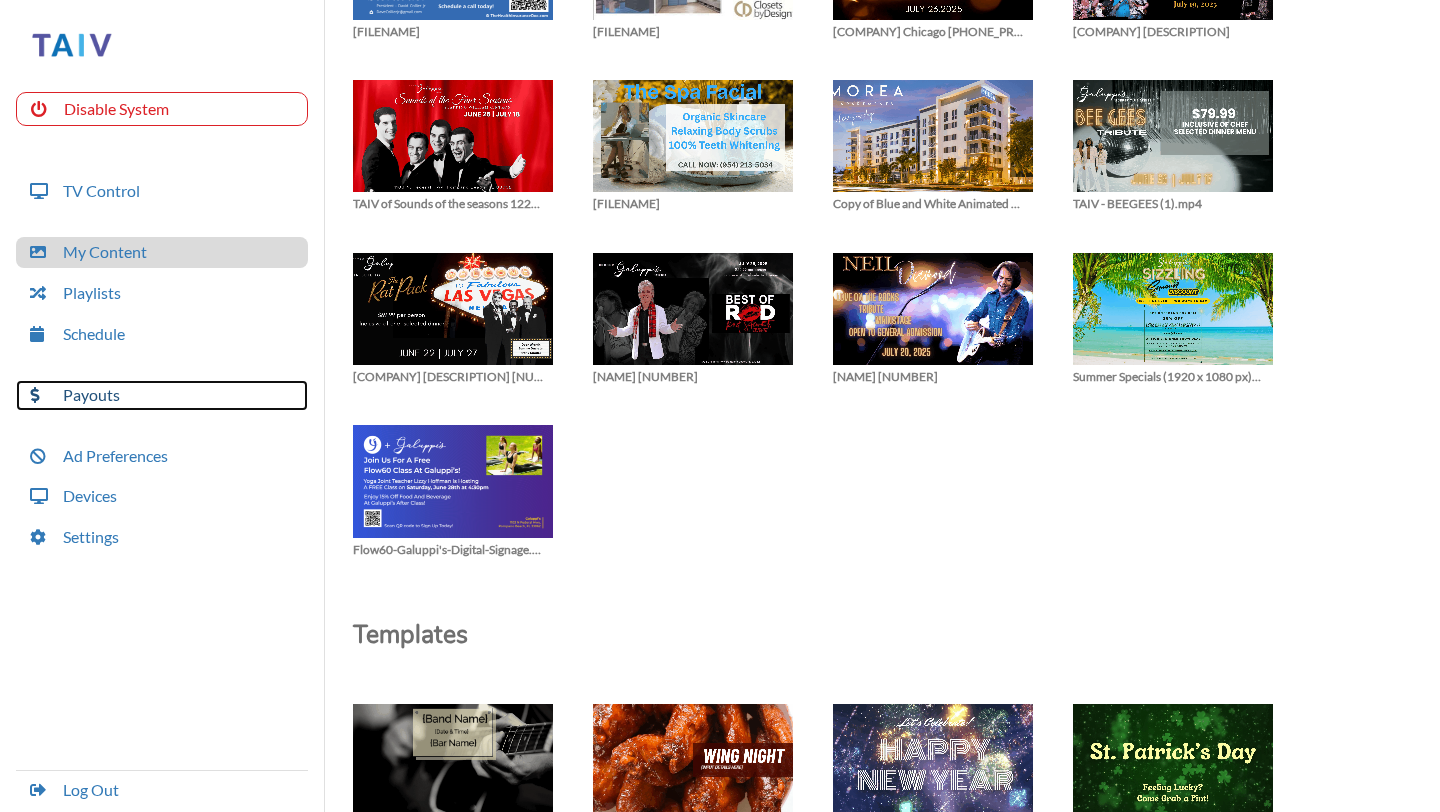 click on "Payouts" at bounding box center [162, 395] 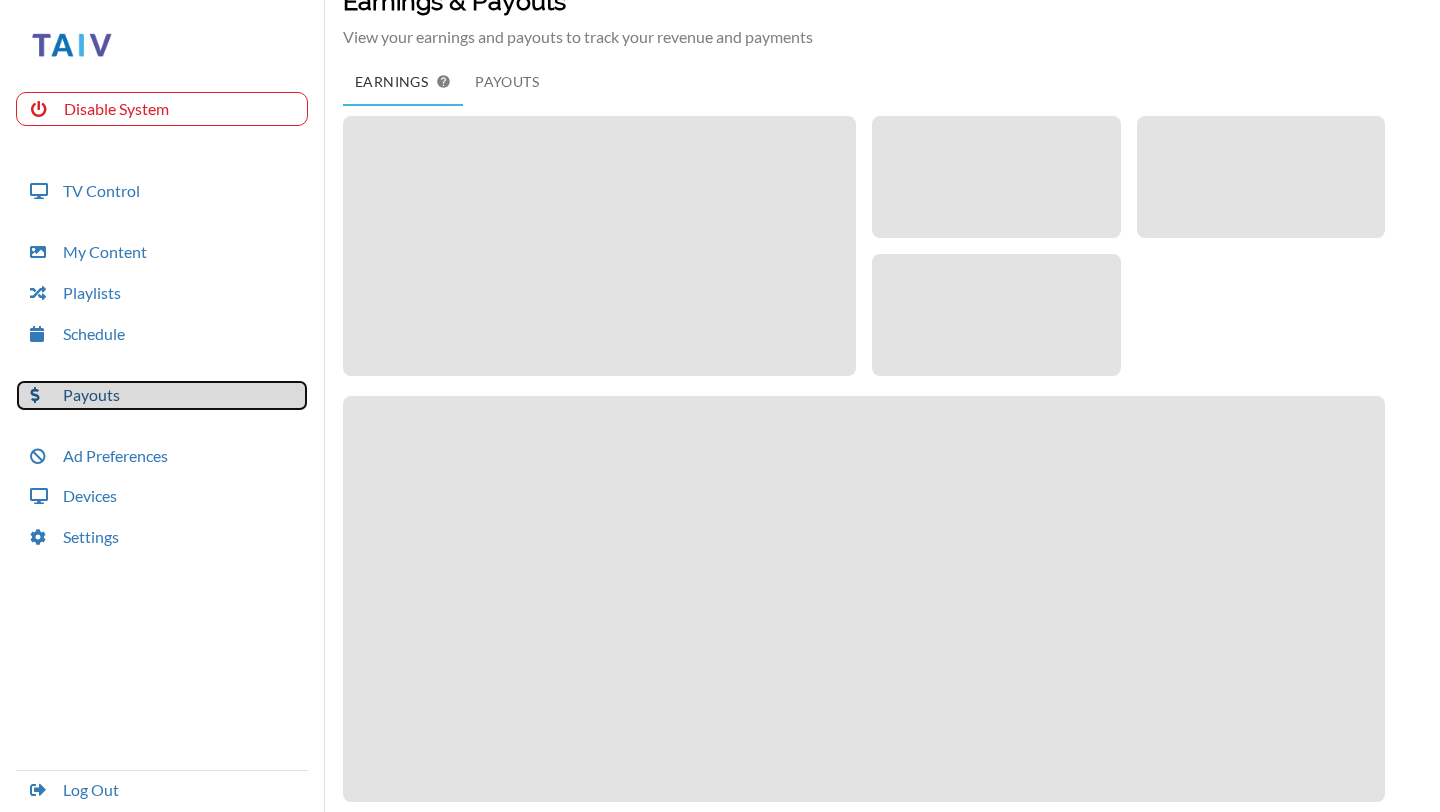 scroll, scrollTop: 50, scrollLeft: 0, axis: vertical 